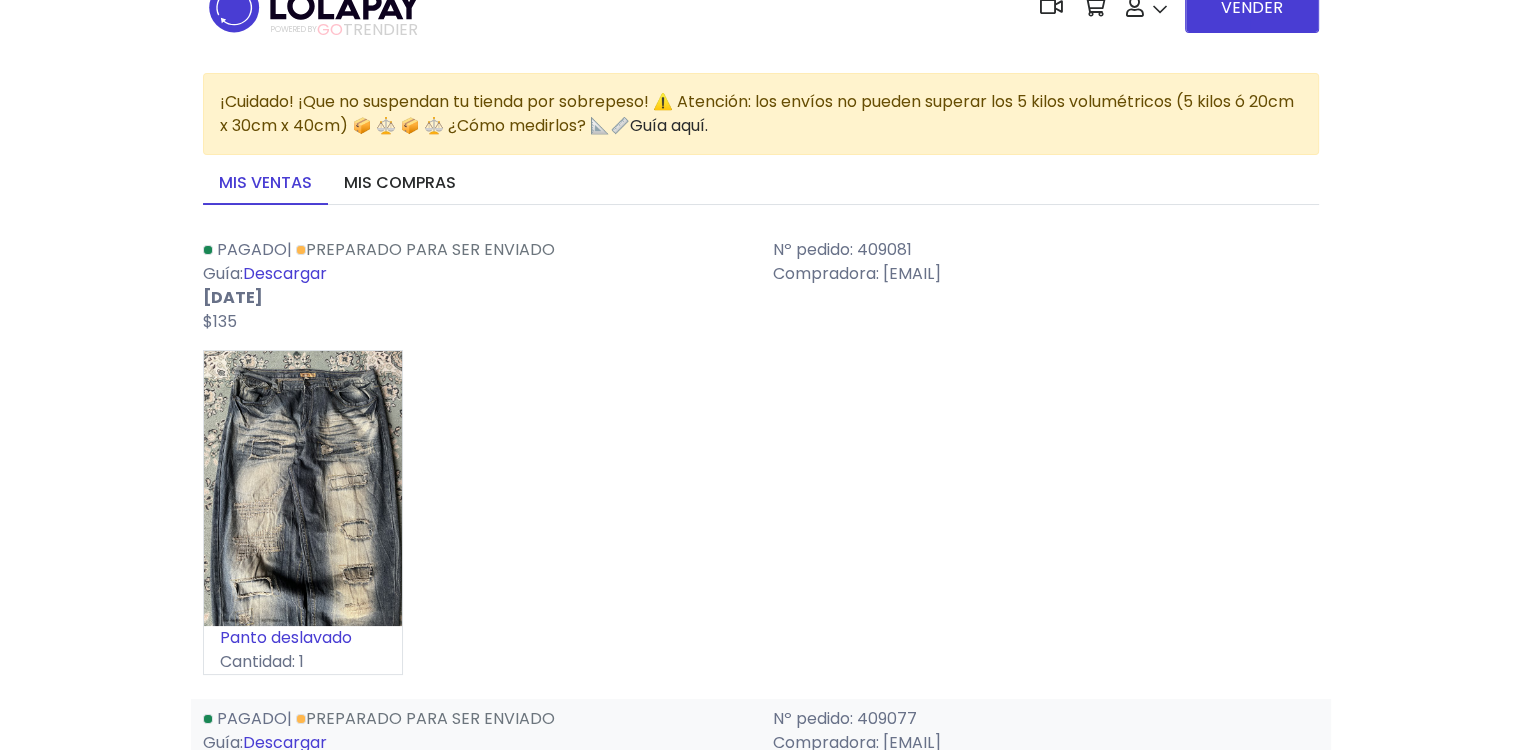 scroll, scrollTop: 0, scrollLeft: 0, axis: both 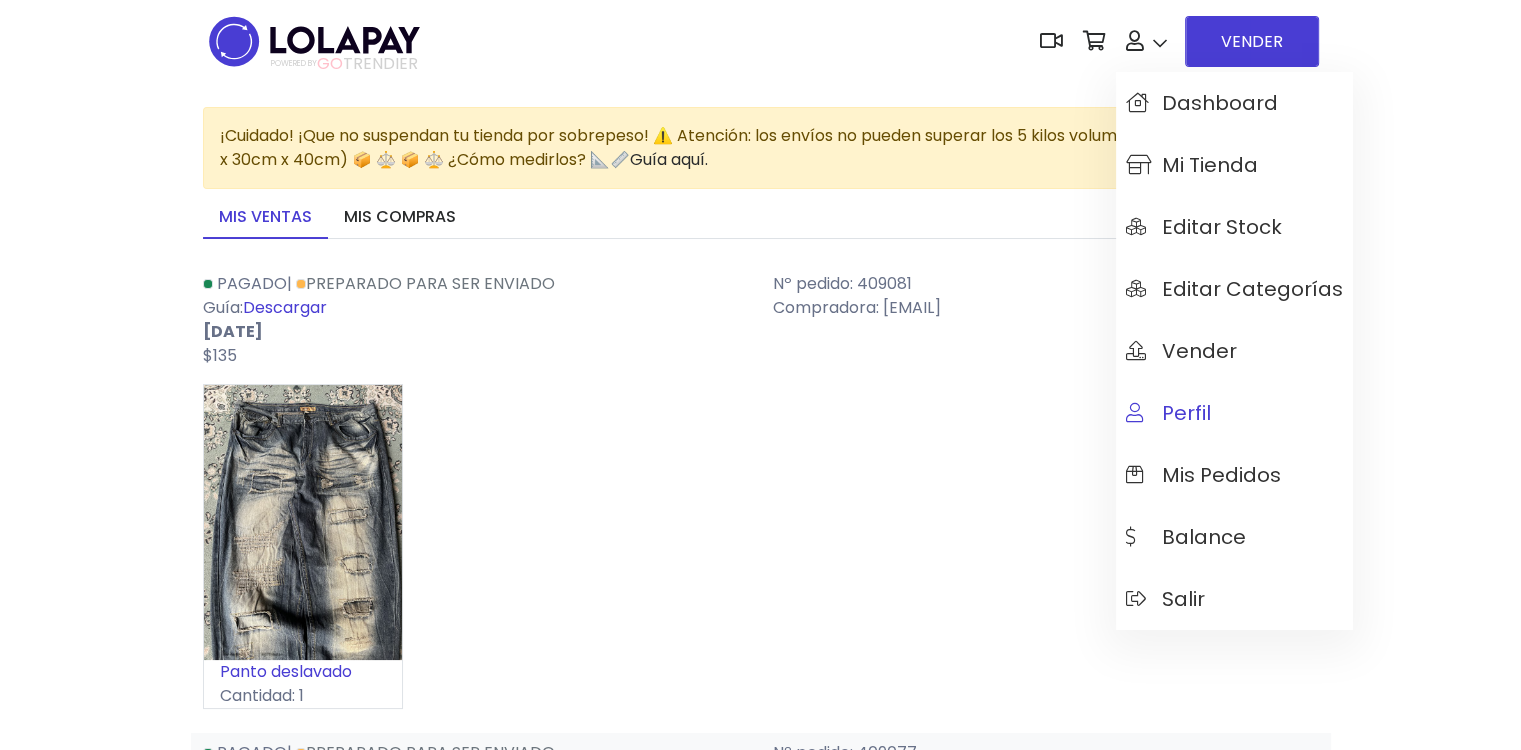 click on "Perfil" at bounding box center (1168, 413) 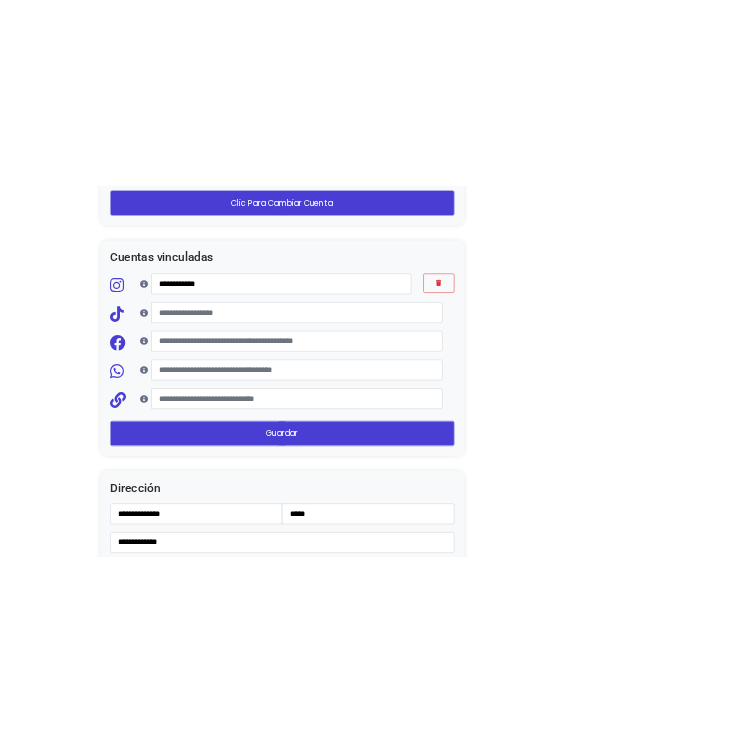 scroll, scrollTop: 2300, scrollLeft: 0, axis: vertical 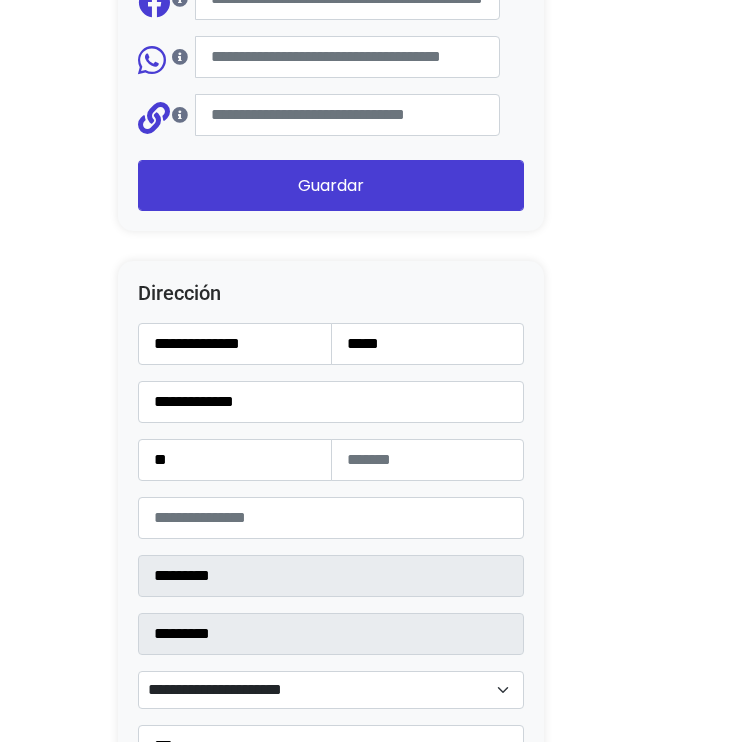 click on "**********" at bounding box center (331, 607) 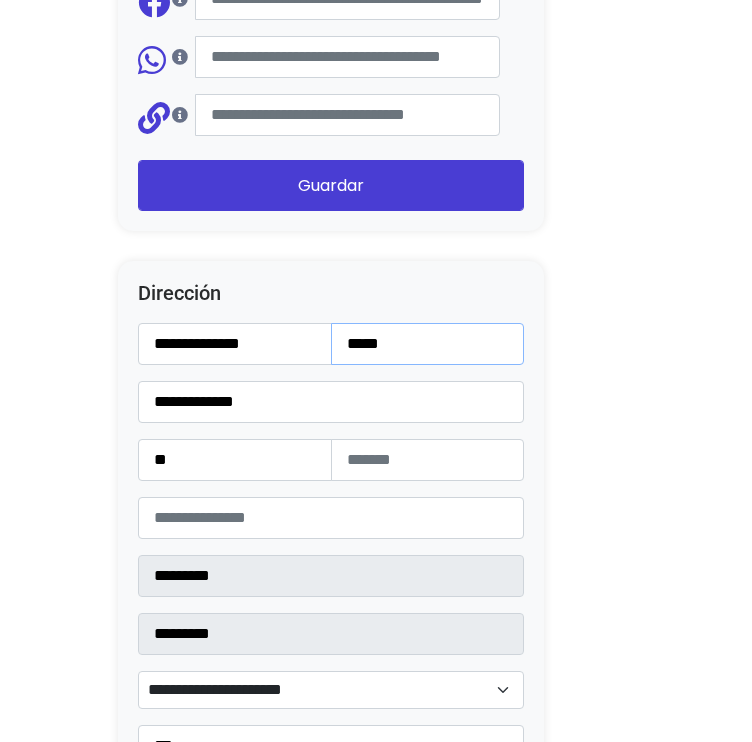 click on "*****" at bounding box center (428, 344) 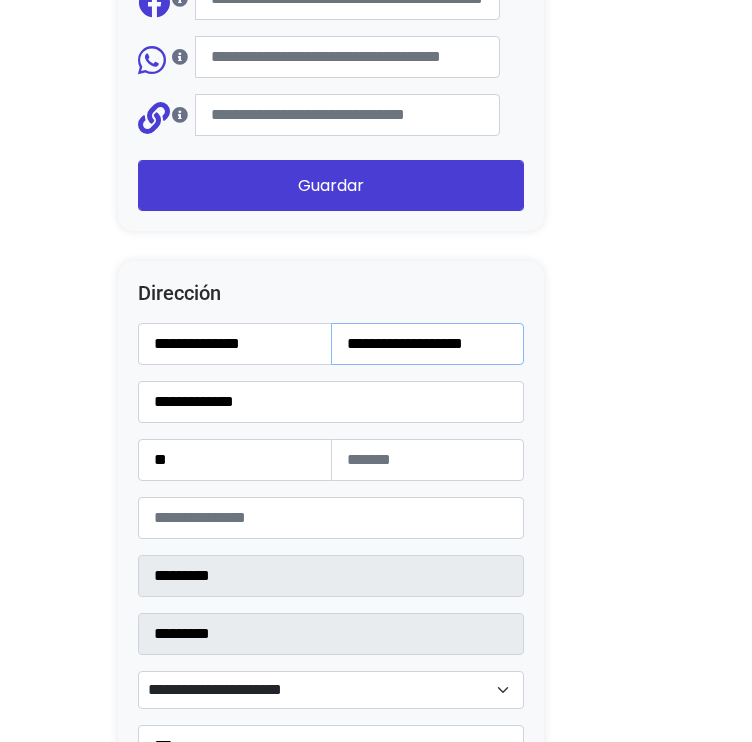 scroll, scrollTop: 0, scrollLeft: 5, axis: horizontal 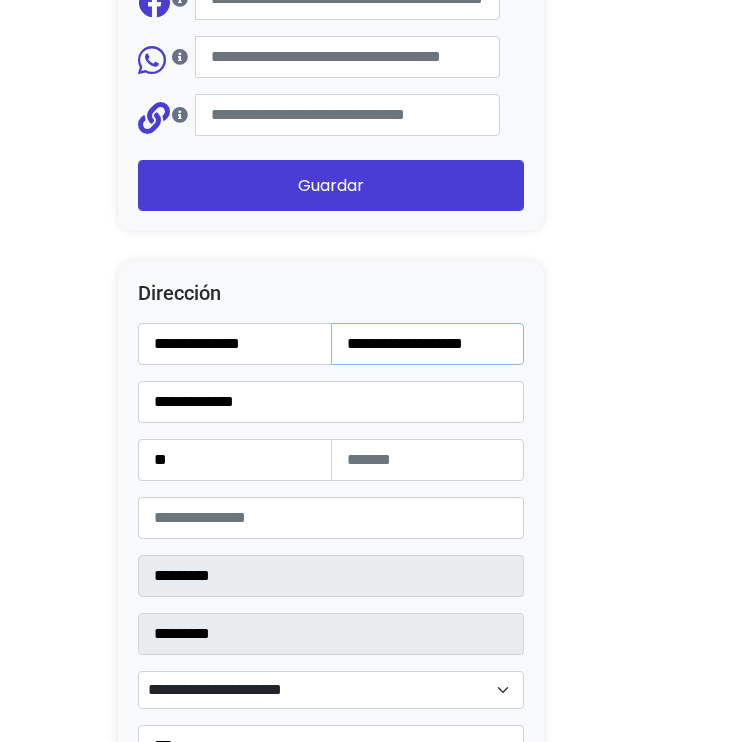 type on "**********" 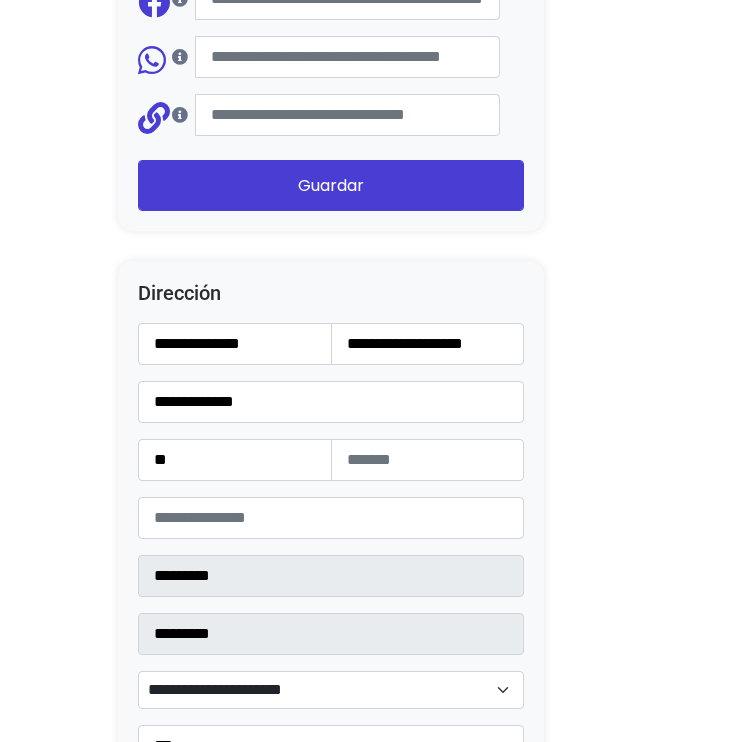 scroll, scrollTop: 0, scrollLeft: 0, axis: both 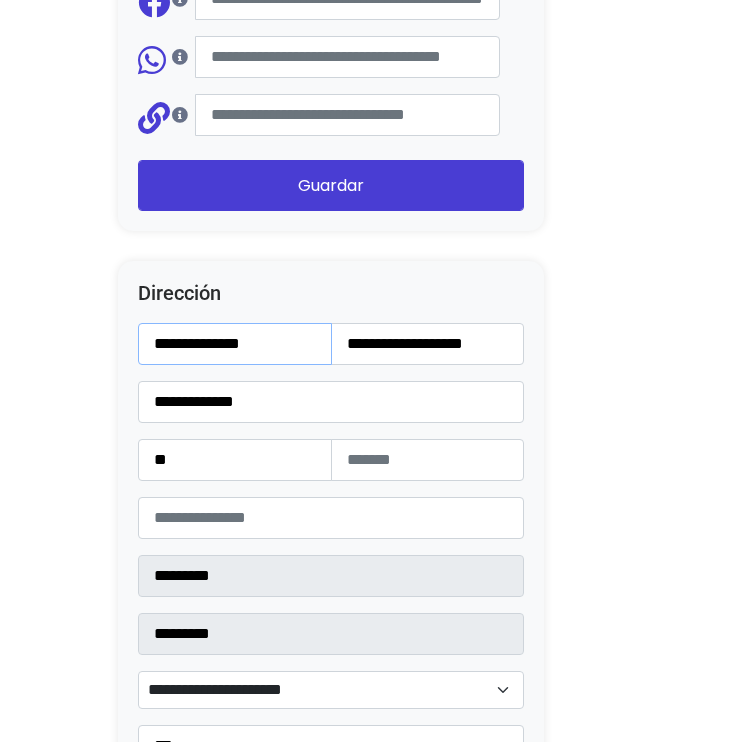 click on "**********" at bounding box center [235, 344] 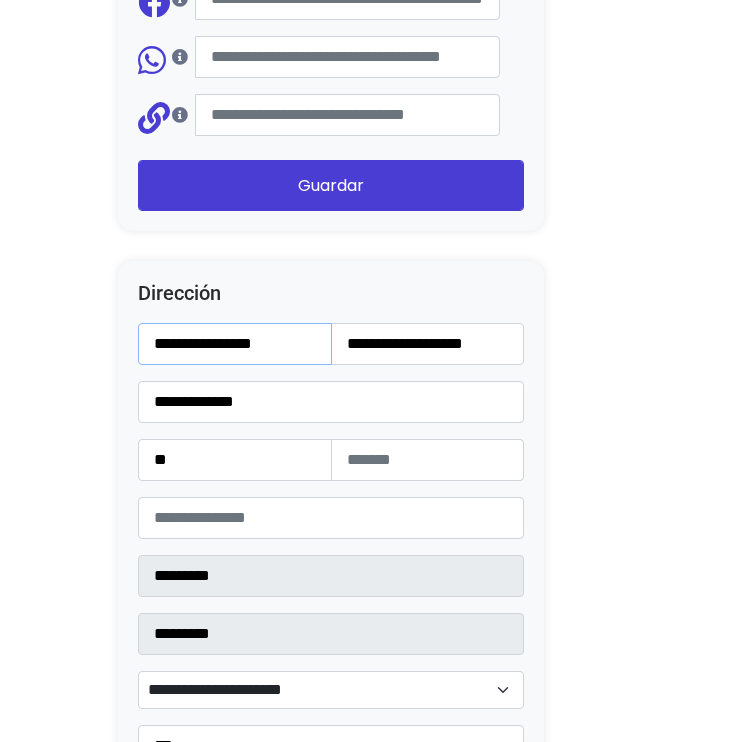 type on "**********" 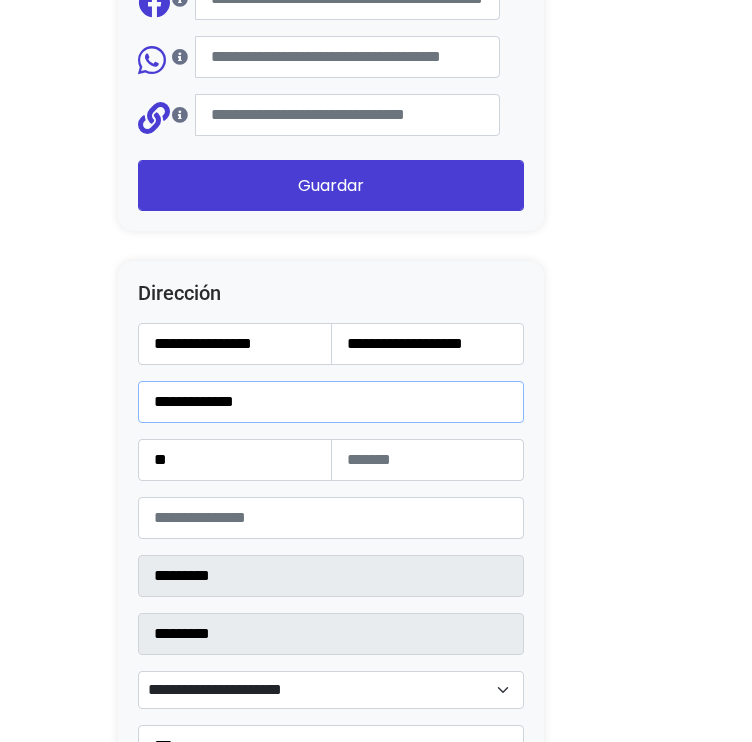 click on "**********" at bounding box center [331, 402] 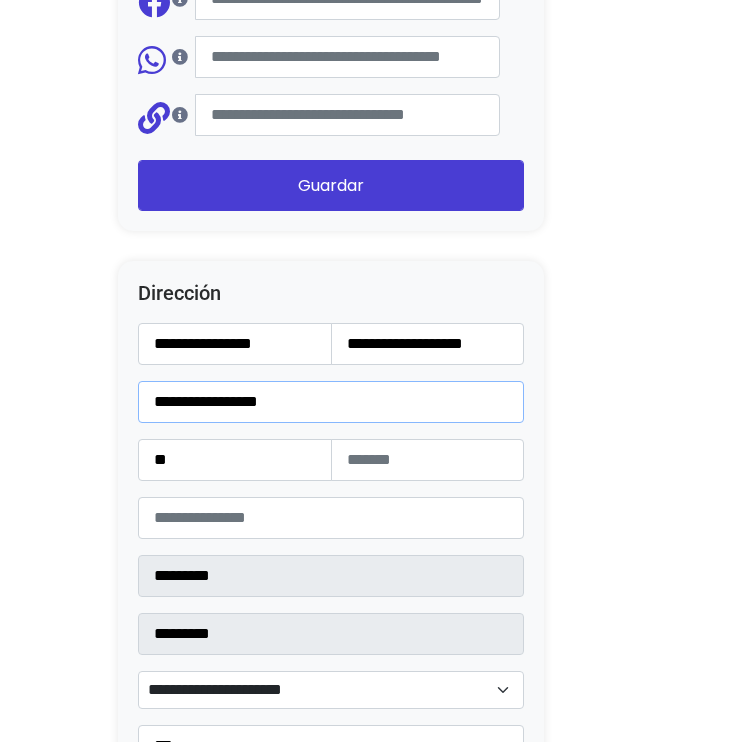 type on "**********" 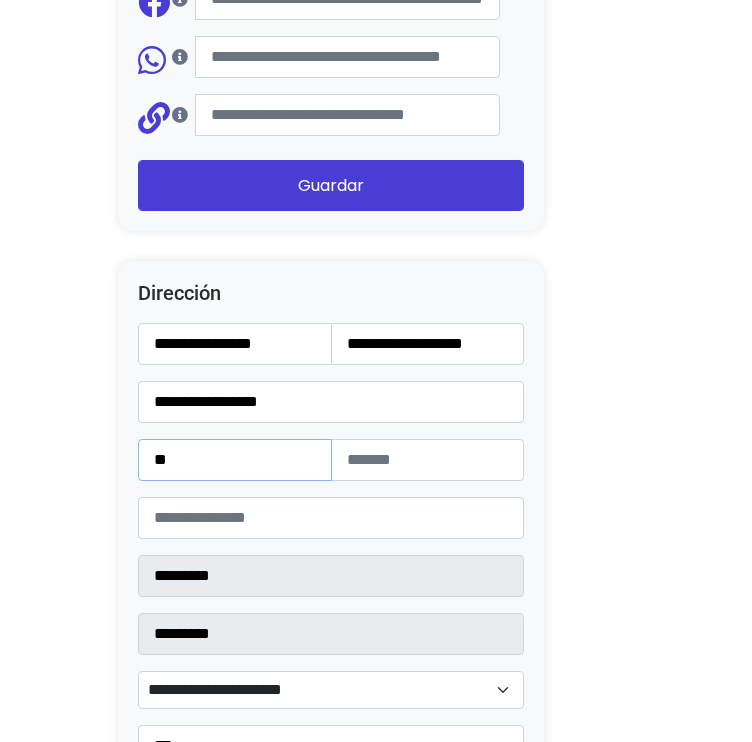 click on "**" at bounding box center (235, 460) 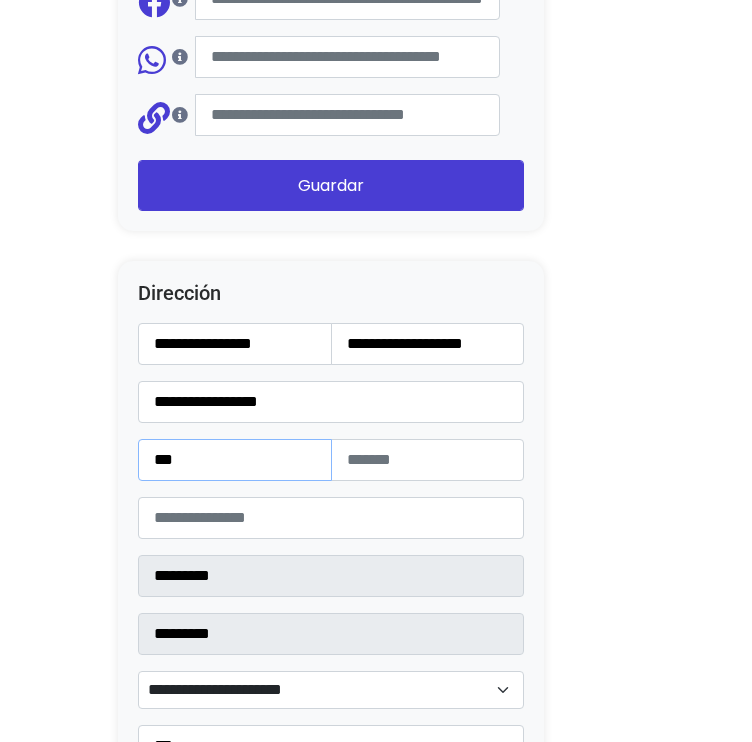 type on "***" 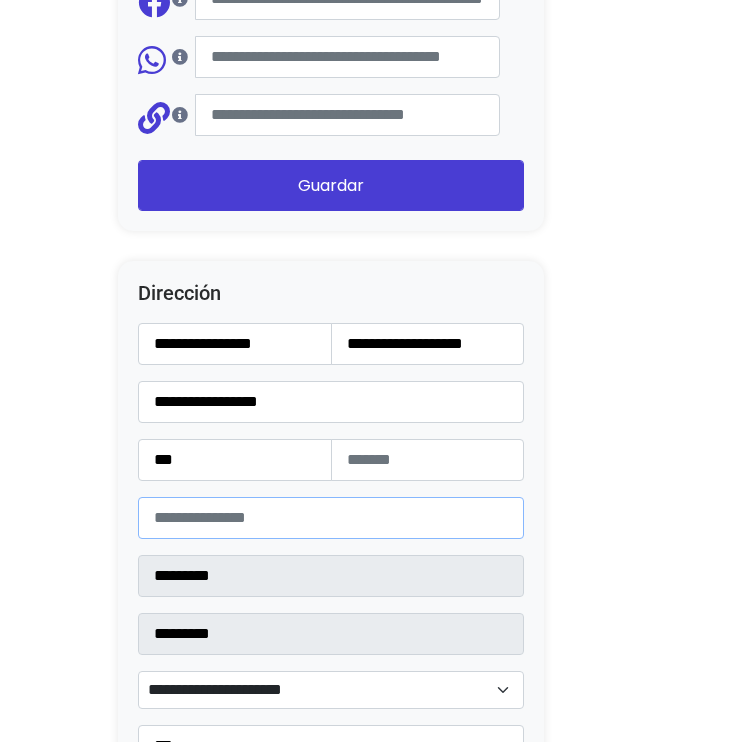 click on "*****" at bounding box center [331, 518] 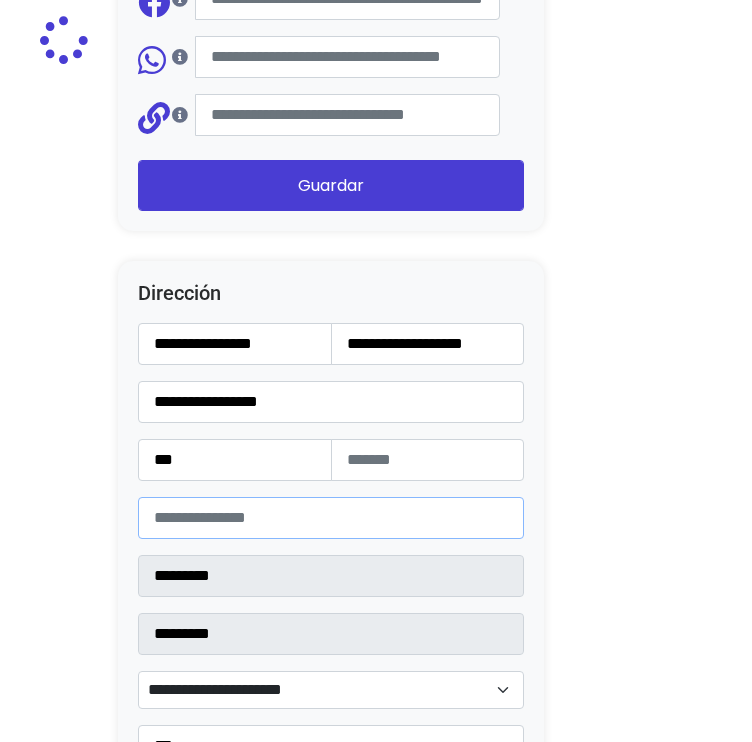 type on "**********" 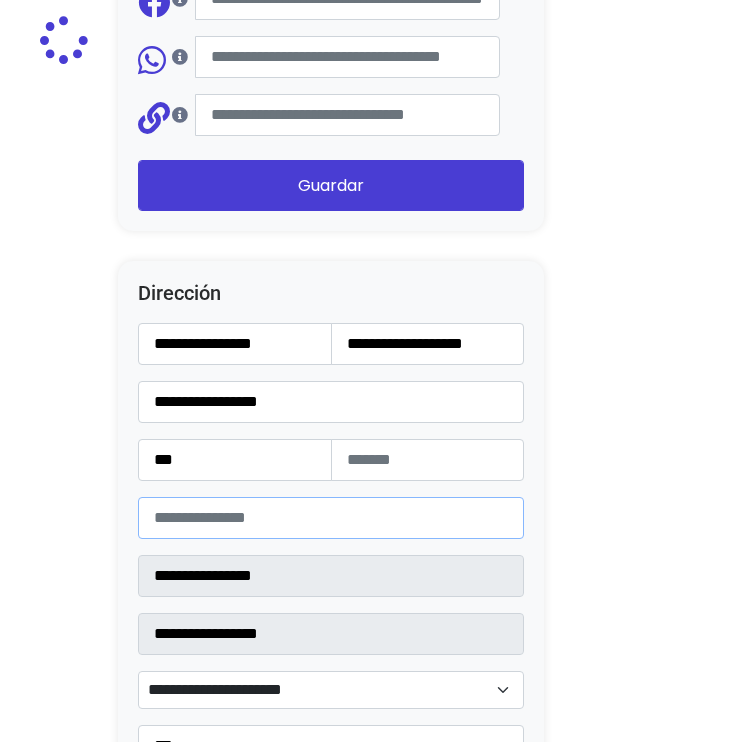 select 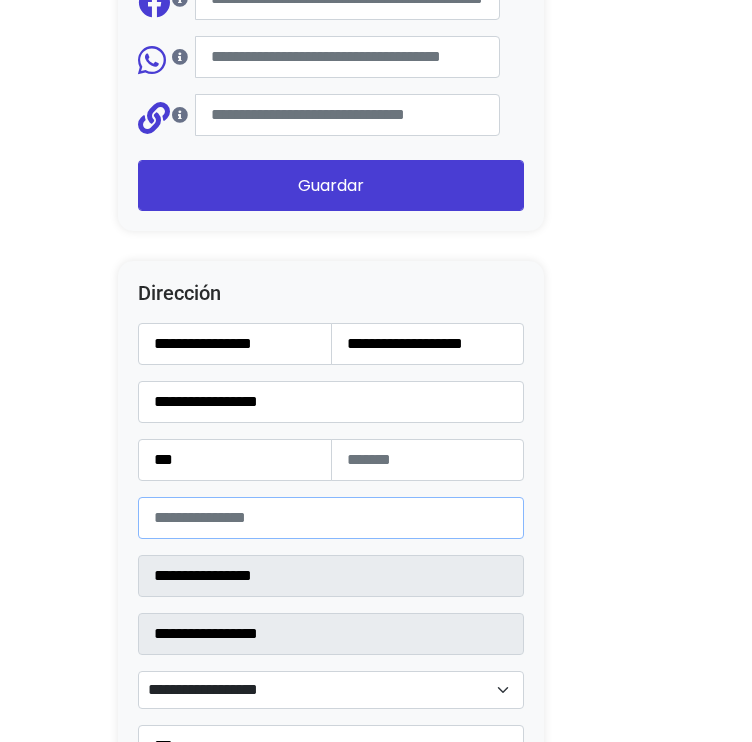 type on "*****" 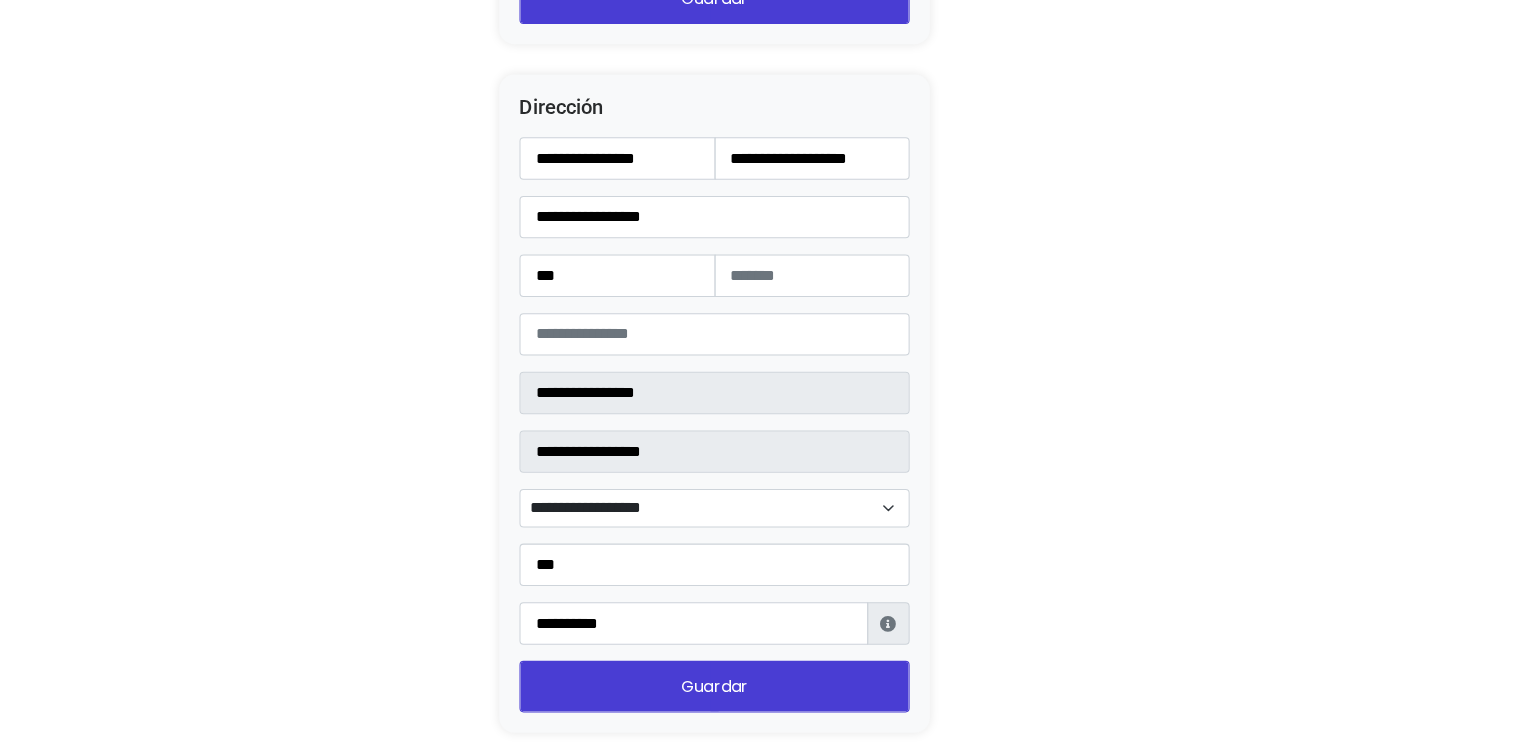 scroll, scrollTop: 2500, scrollLeft: 0, axis: vertical 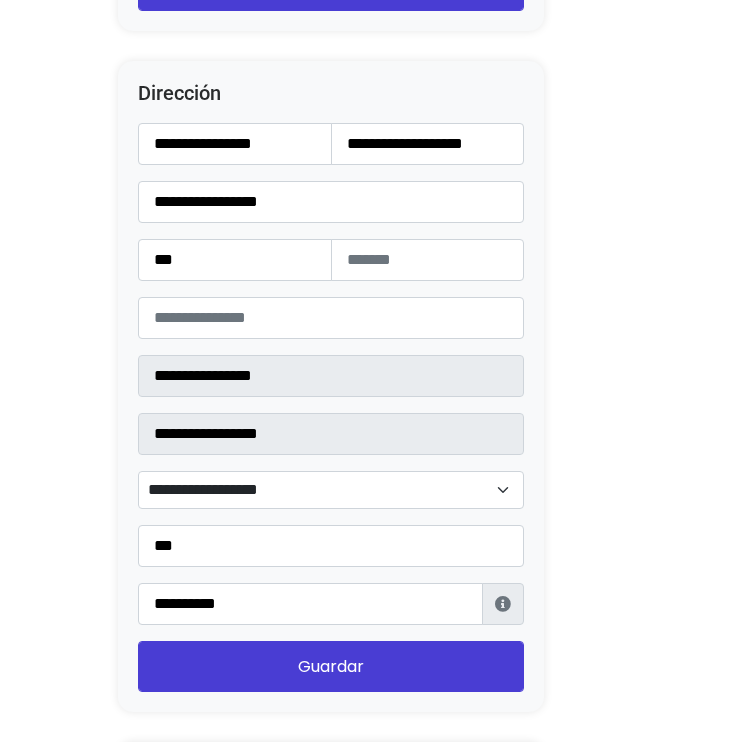 click on "**********" at bounding box center [331, 490] 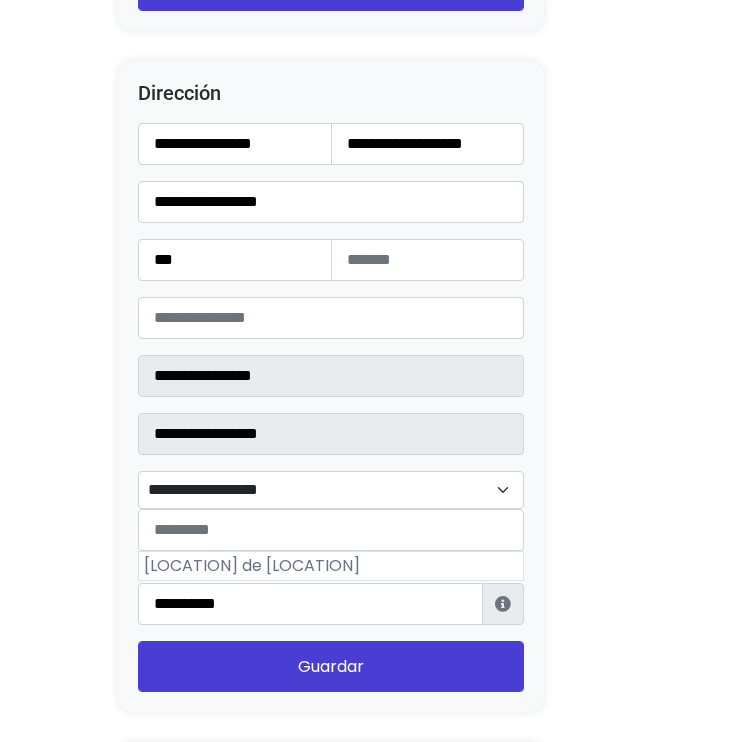 click on "San Felipe de Jesús" at bounding box center [331, 566] 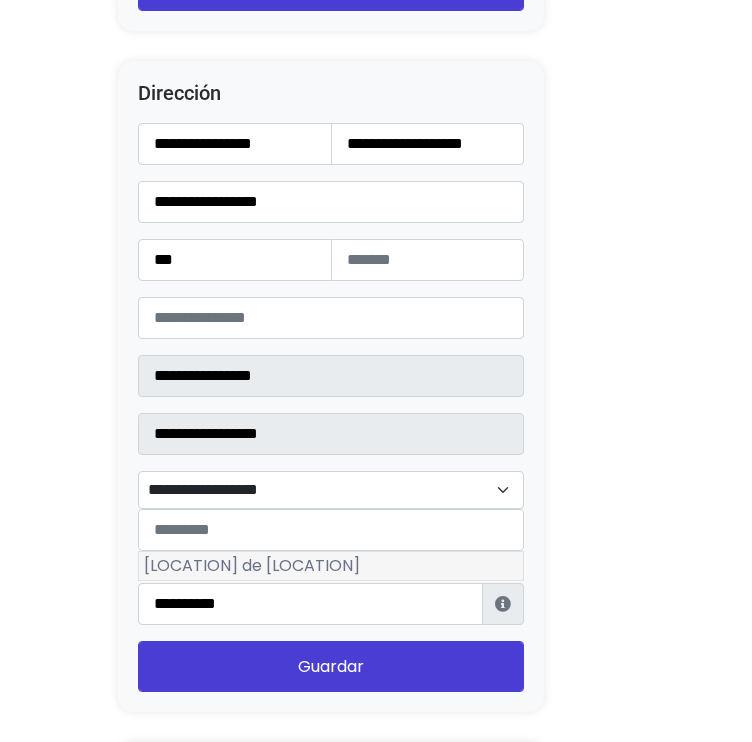 click on "San Felipe de Jesús" at bounding box center [331, 566] 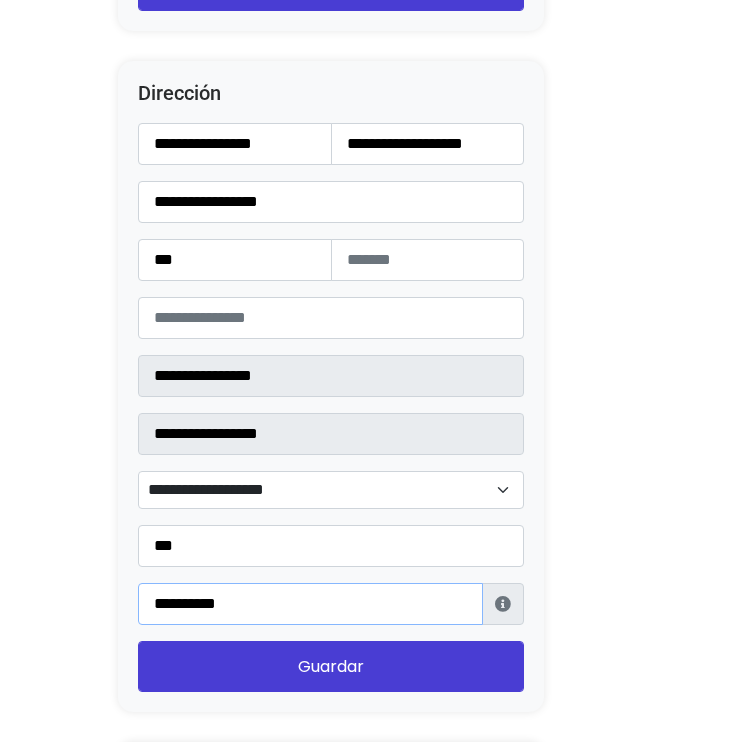 click on "**********" at bounding box center [310, 604] 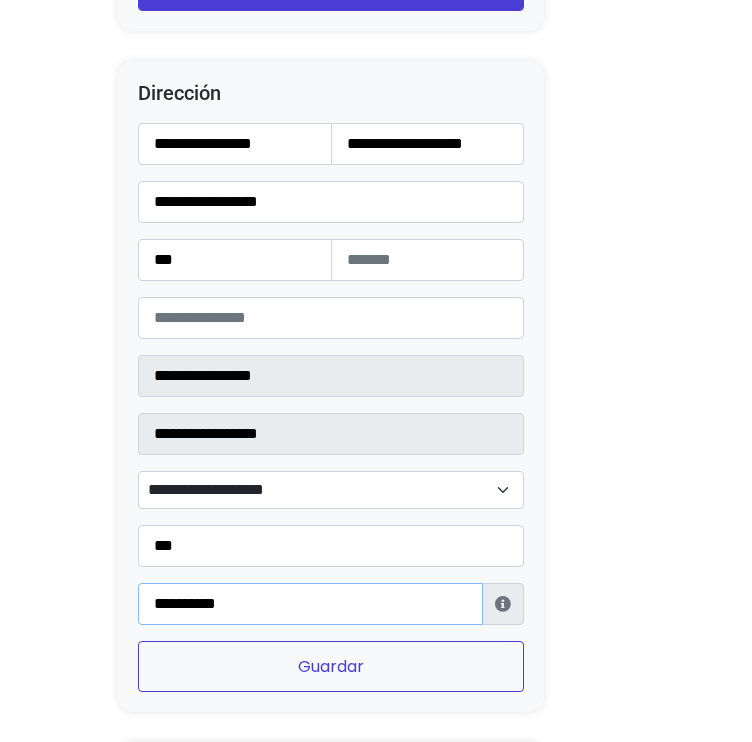 type on "**********" 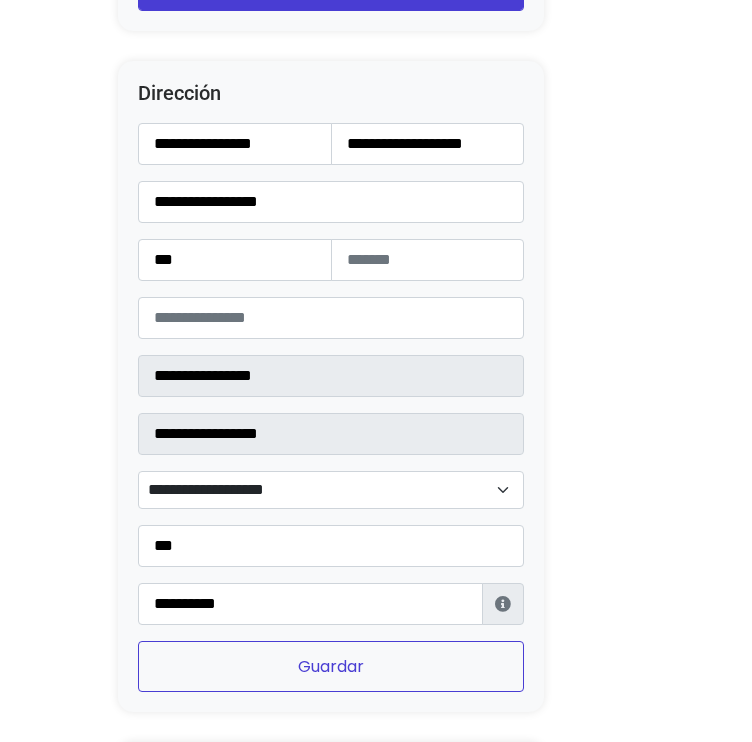 click on "Guardar" at bounding box center (331, 666) 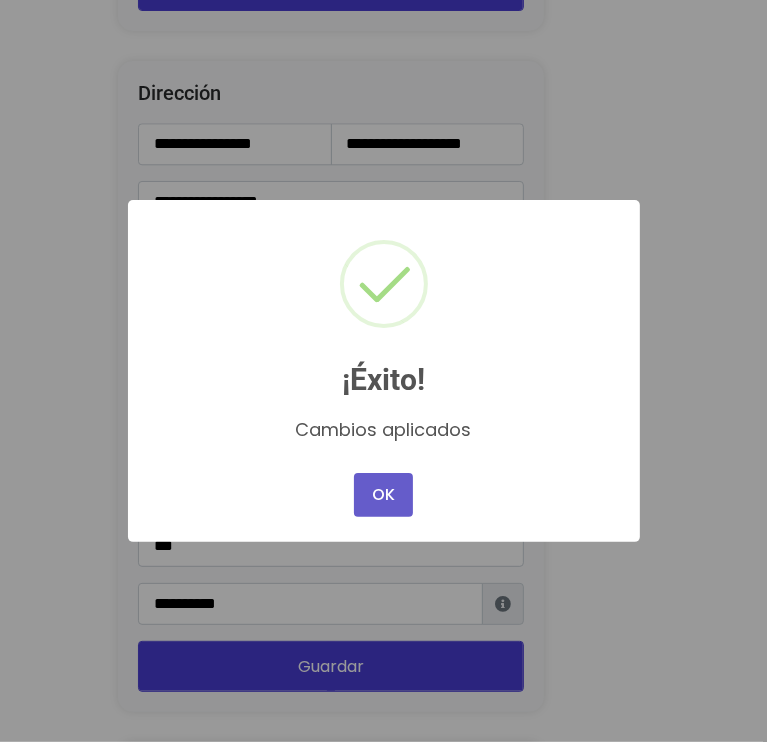 click on "OK" at bounding box center (383, 495) 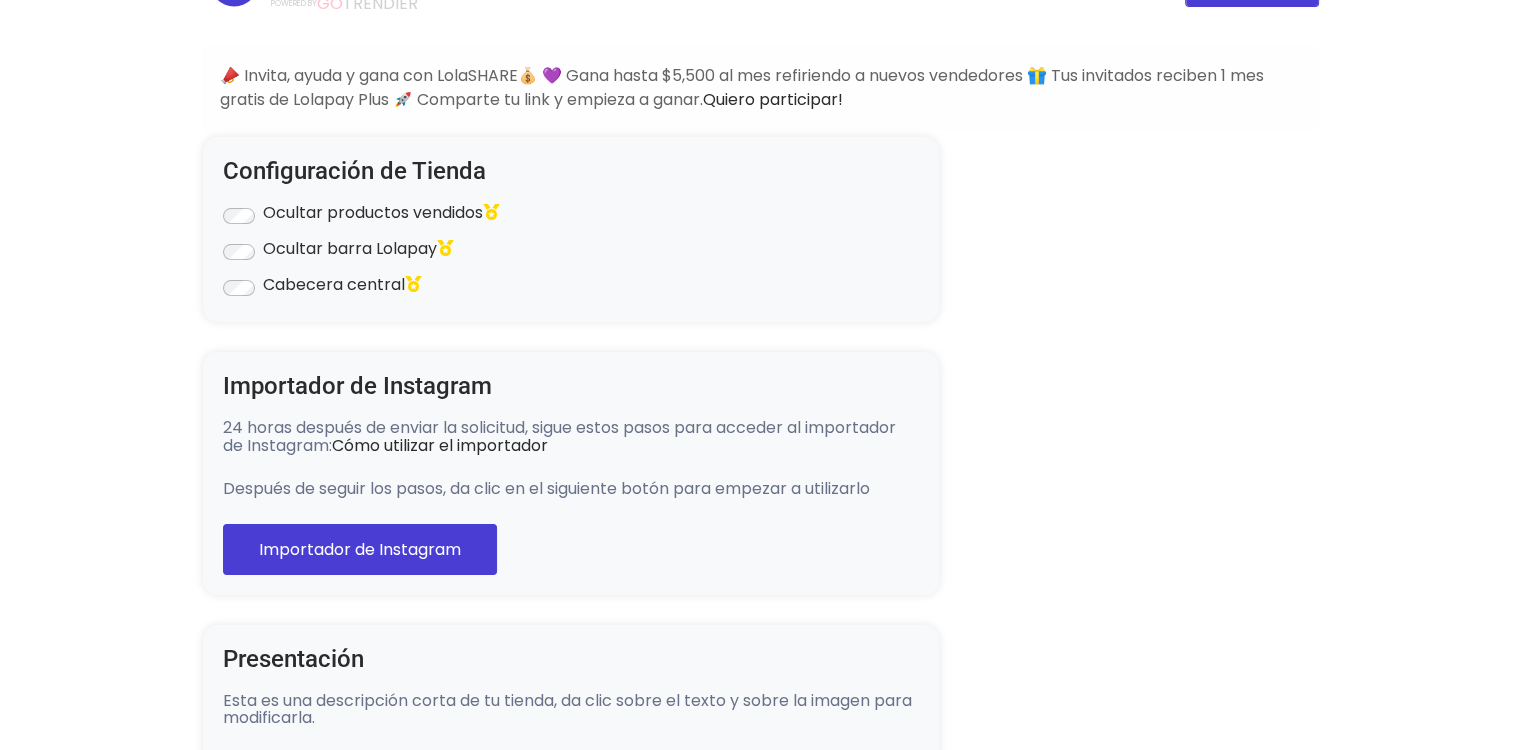 scroll, scrollTop: 0, scrollLeft: 0, axis: both 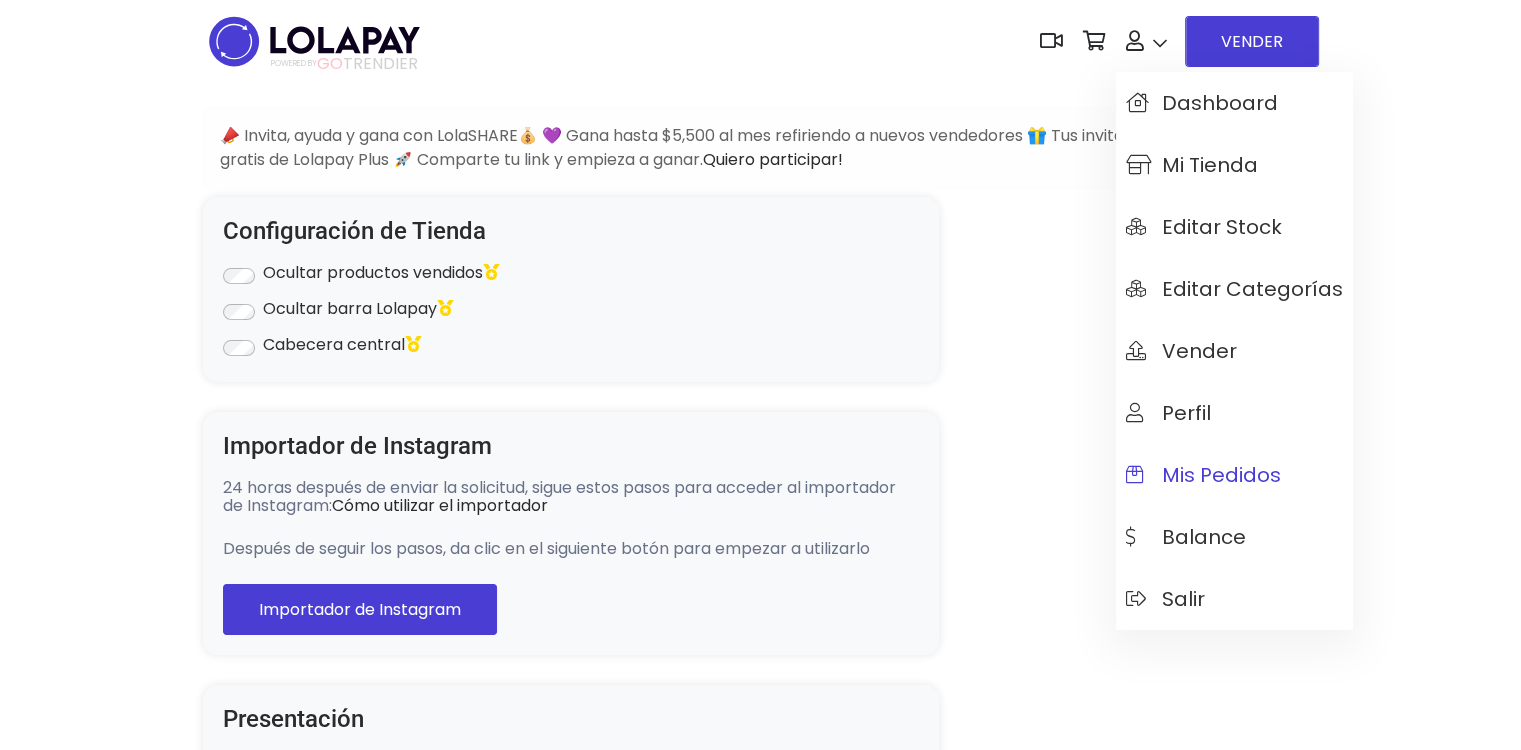 click at bounding box center (1136, 475) 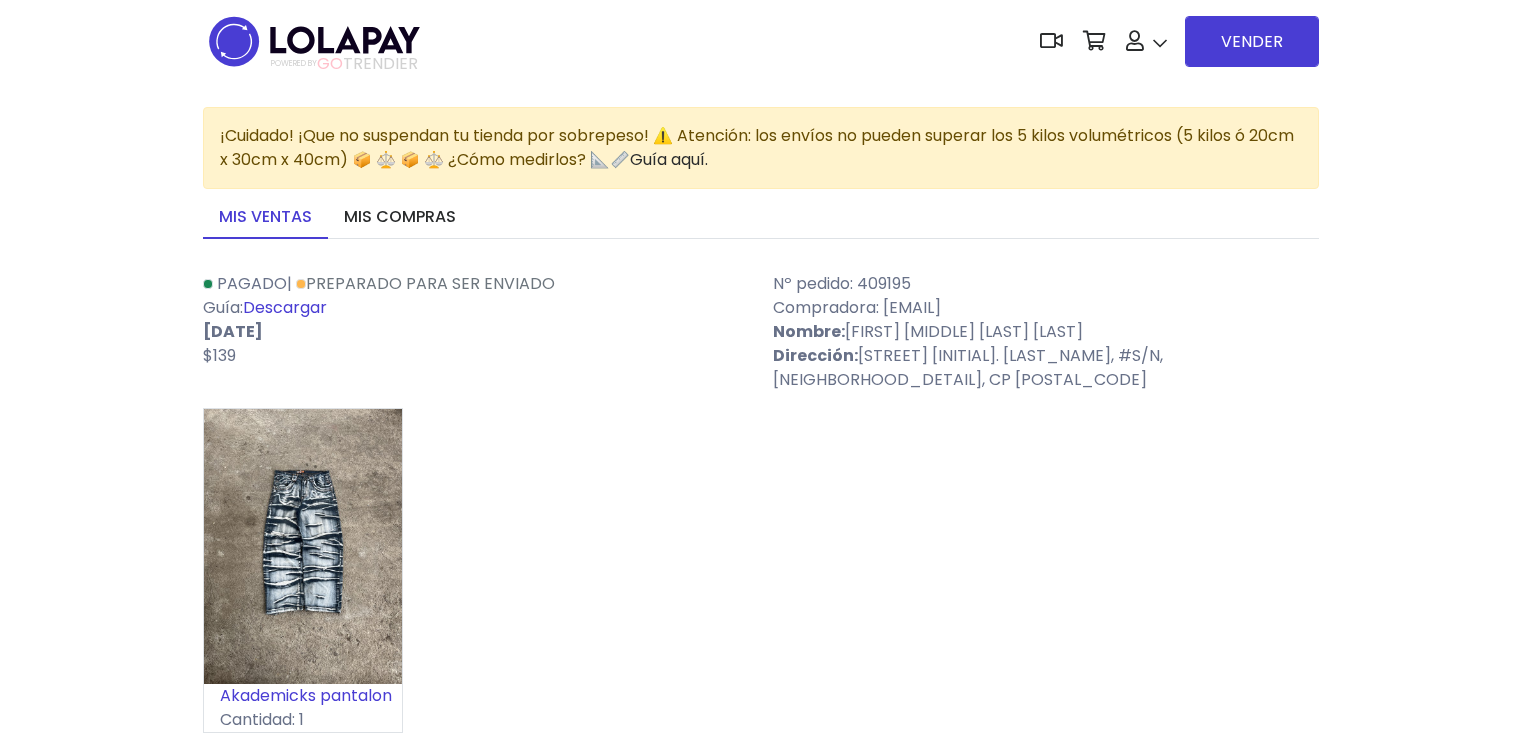 scroll, scrollTop: 0, scrollLeft: 0, axis: both 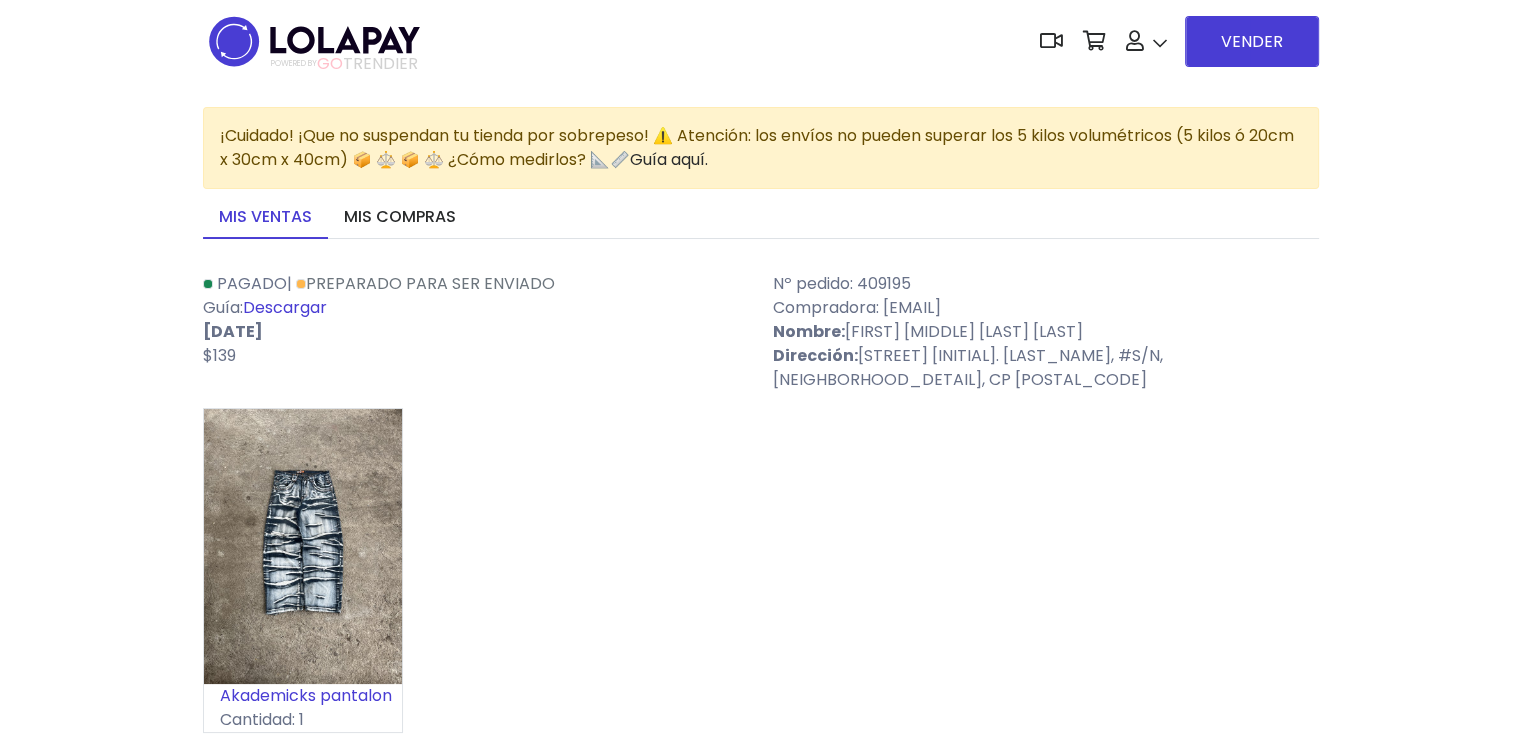 click on "[DATE]" at bounding box center [476, 332] 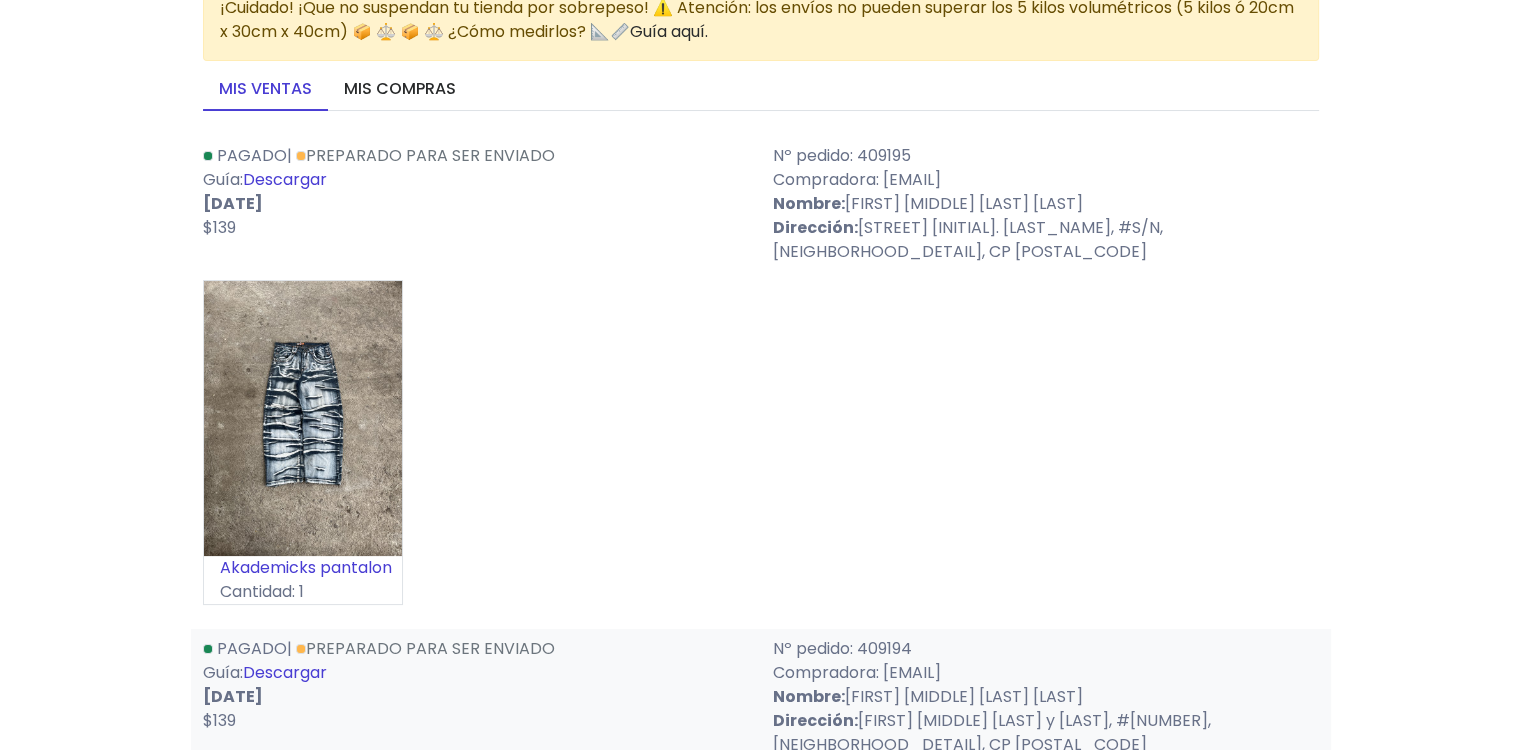 scroll, scrollTop: 400, scrollLeft: 0, axis: vertical 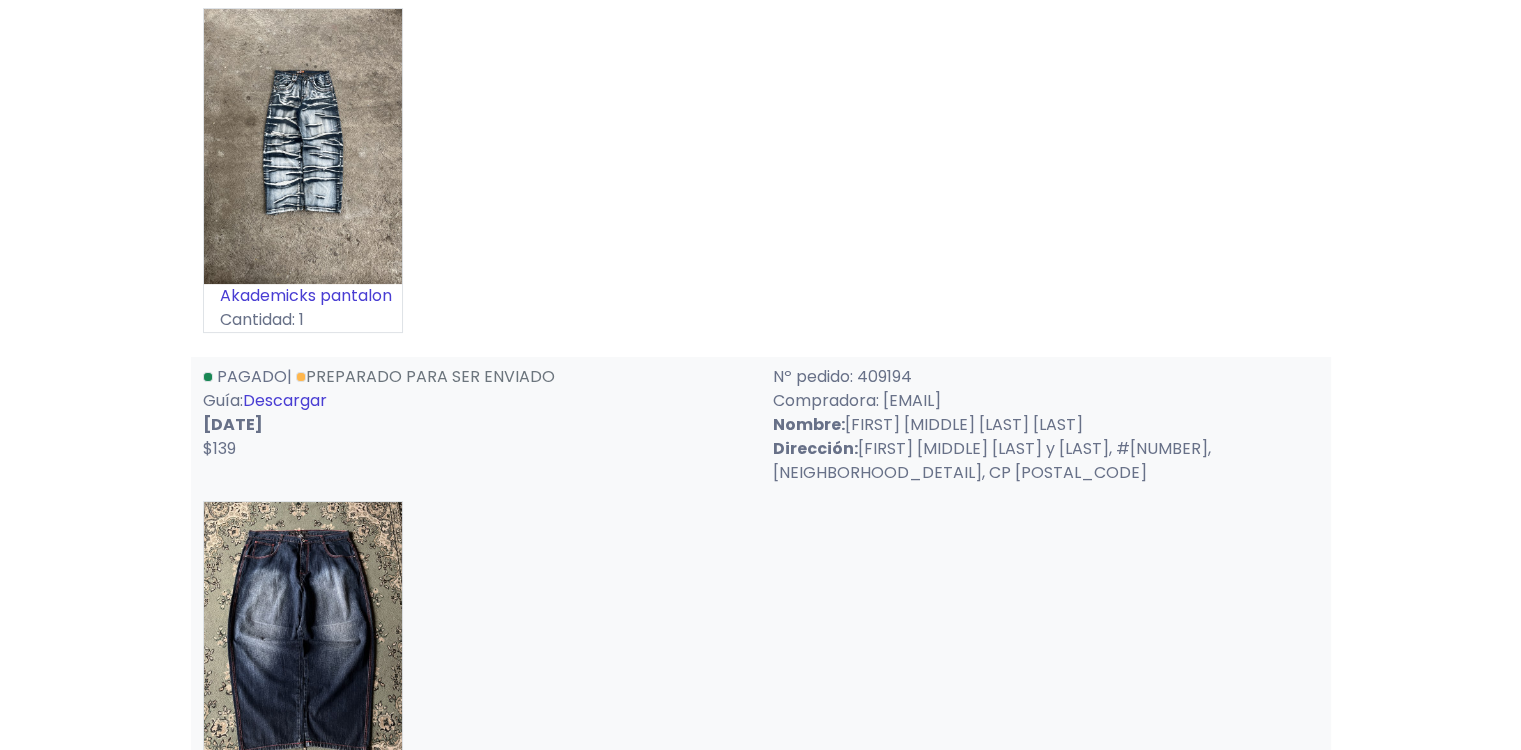 click on "Descargar" at bounding box center [285, 400] 